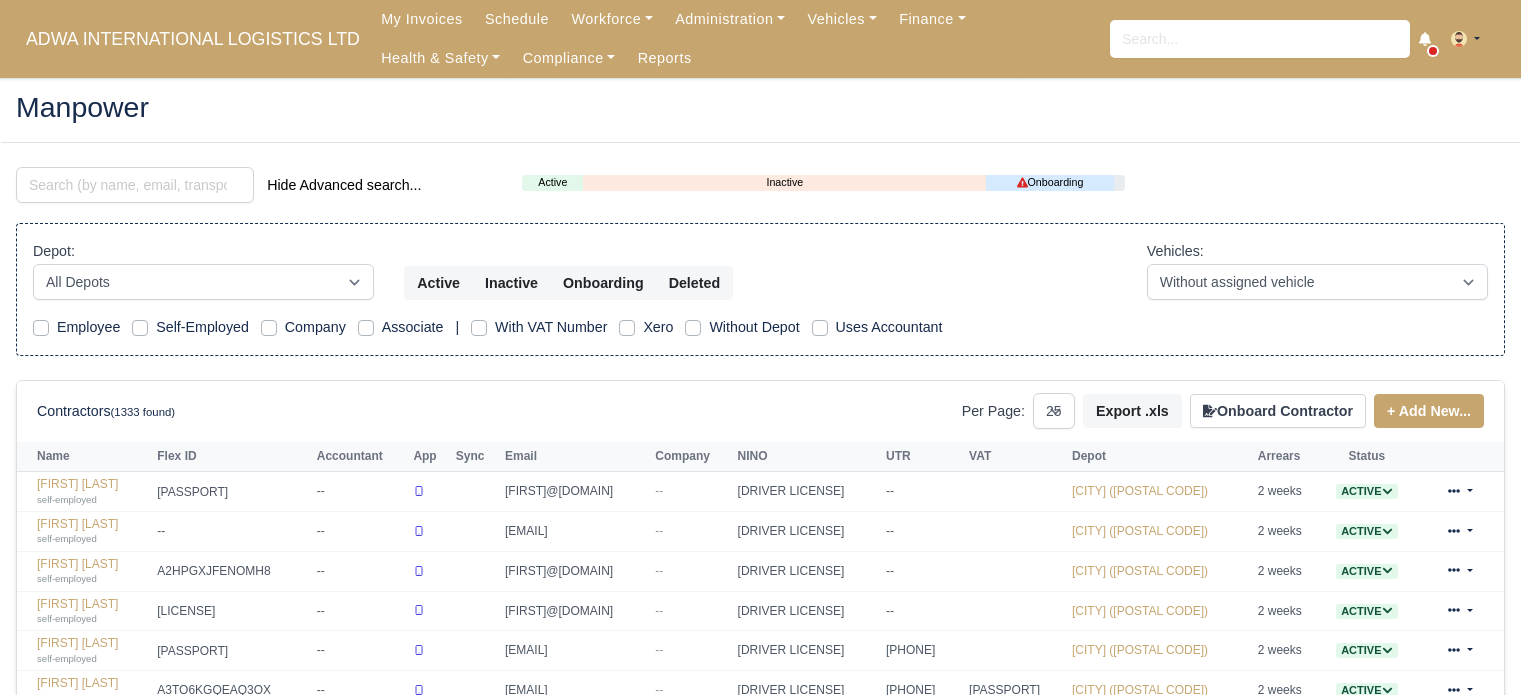 select on "25" 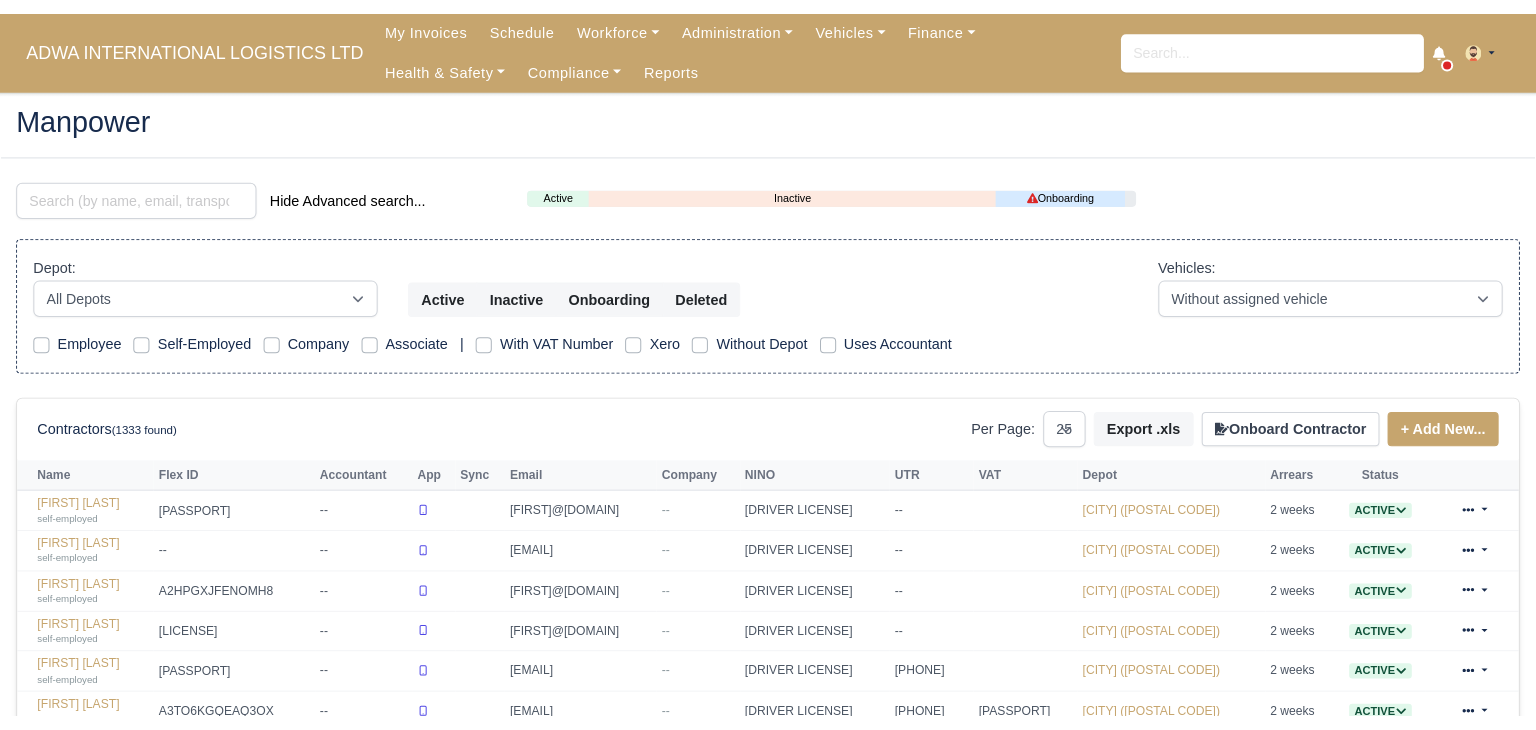scroll, scrollTop: 0, scrollLeft: 0, axis: both 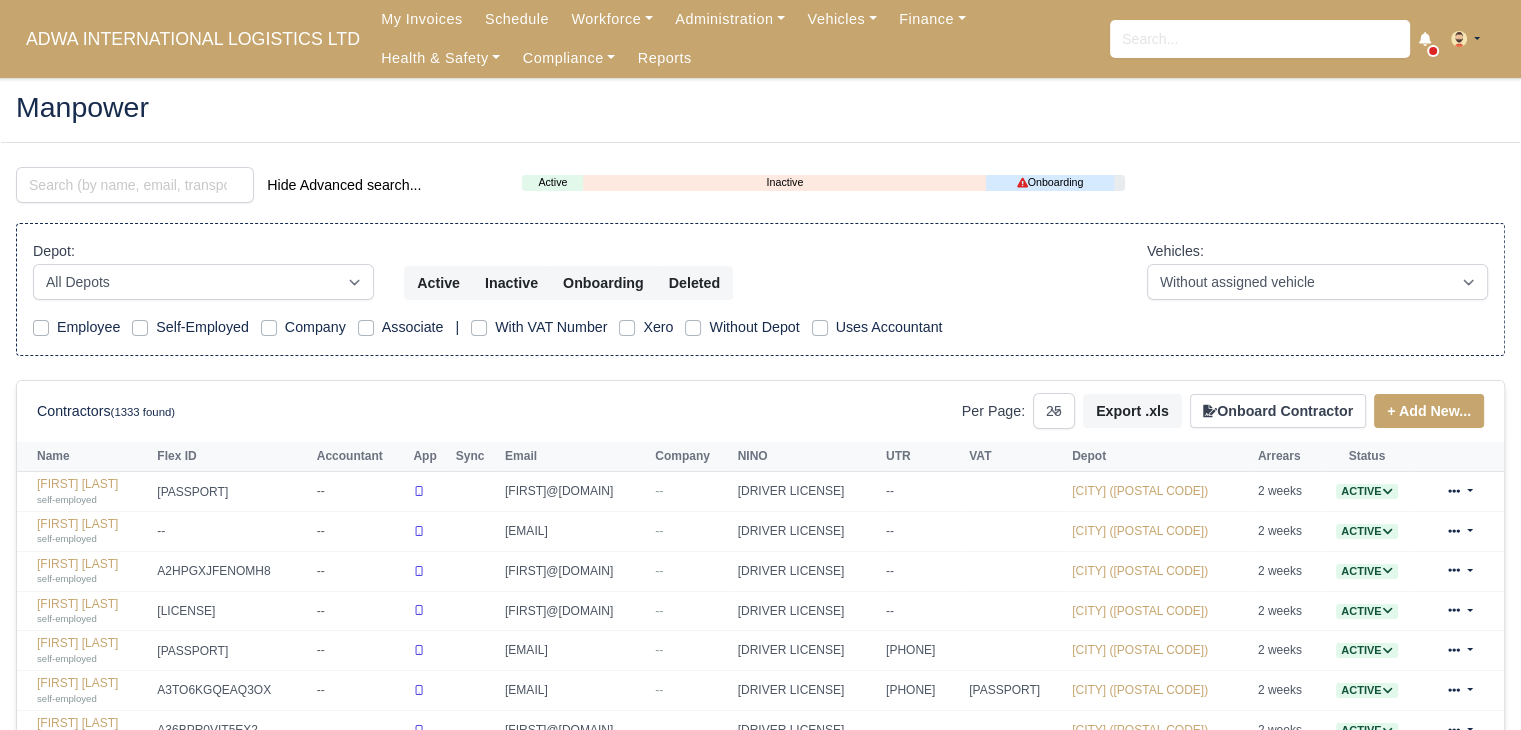 click on "Hide
Advanced search...
Active
Inactive
Onboarding
Depot:
All Depots
[CITY] ([POSTAL CODE])
[CITY] ([POSTAL CODE])" at bounding box center [760, 855] 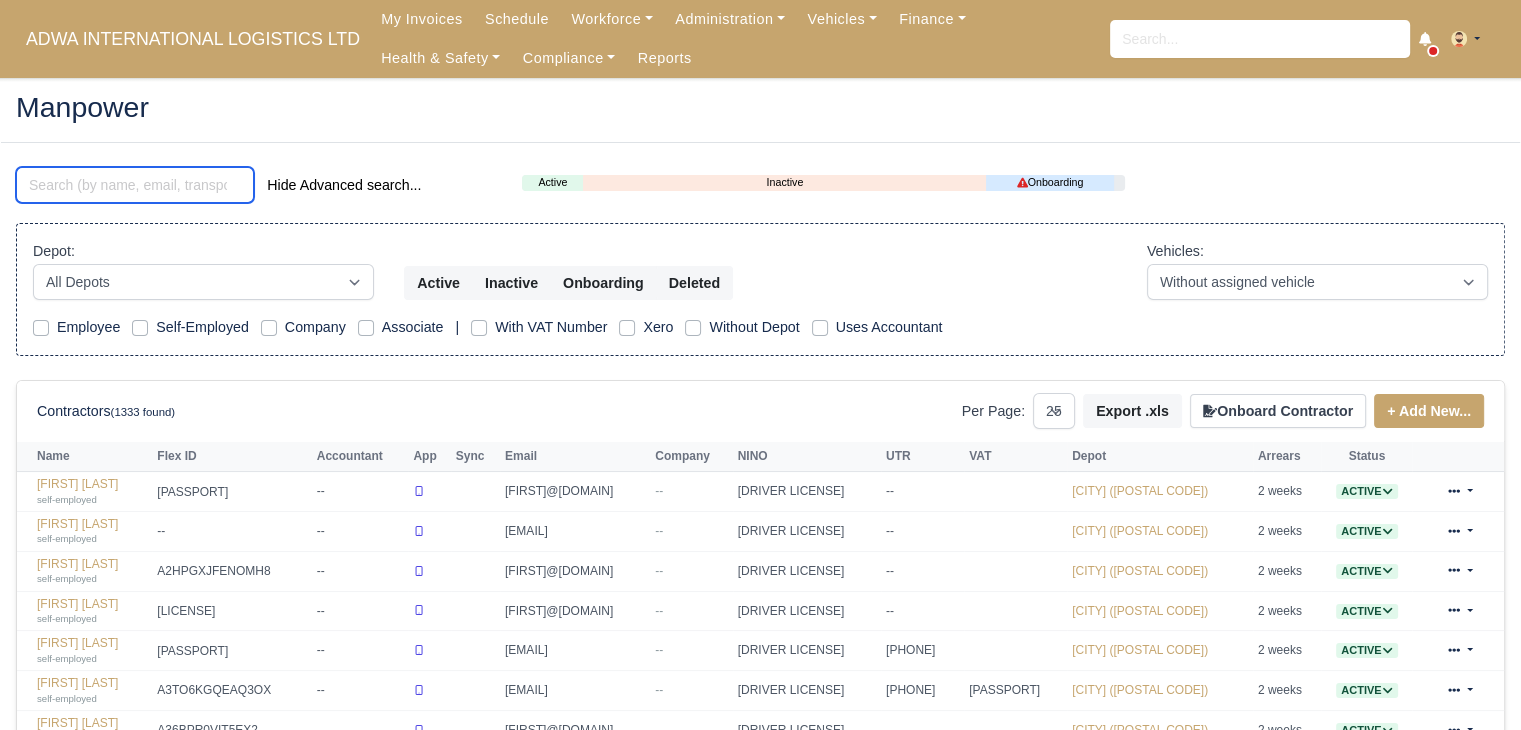 click at bounding box center [135, 185] 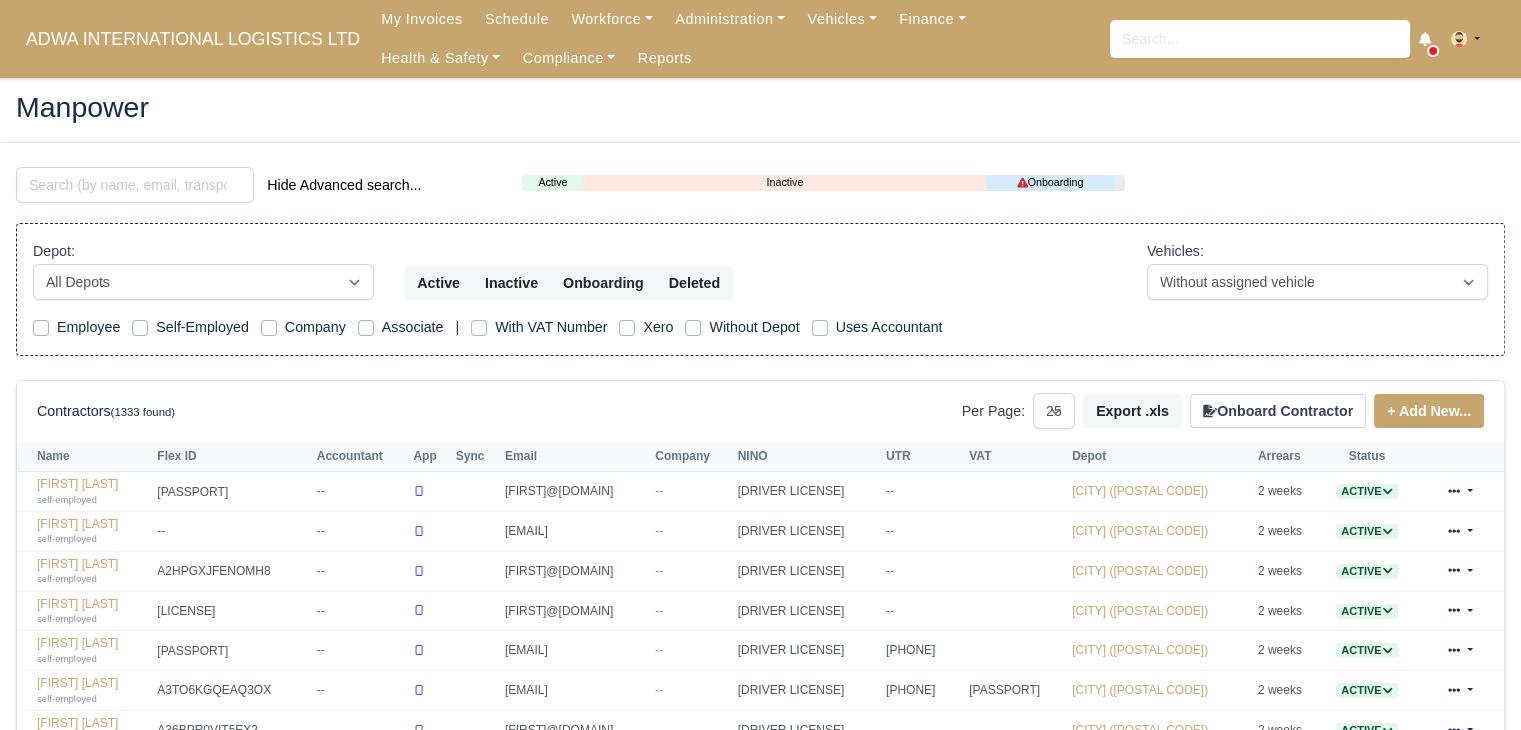 click on "Manpower
Hide
Advanced search...
Active
Inactive
Onboarding
Depot:
All Depots" at bounding box center (760, 834) 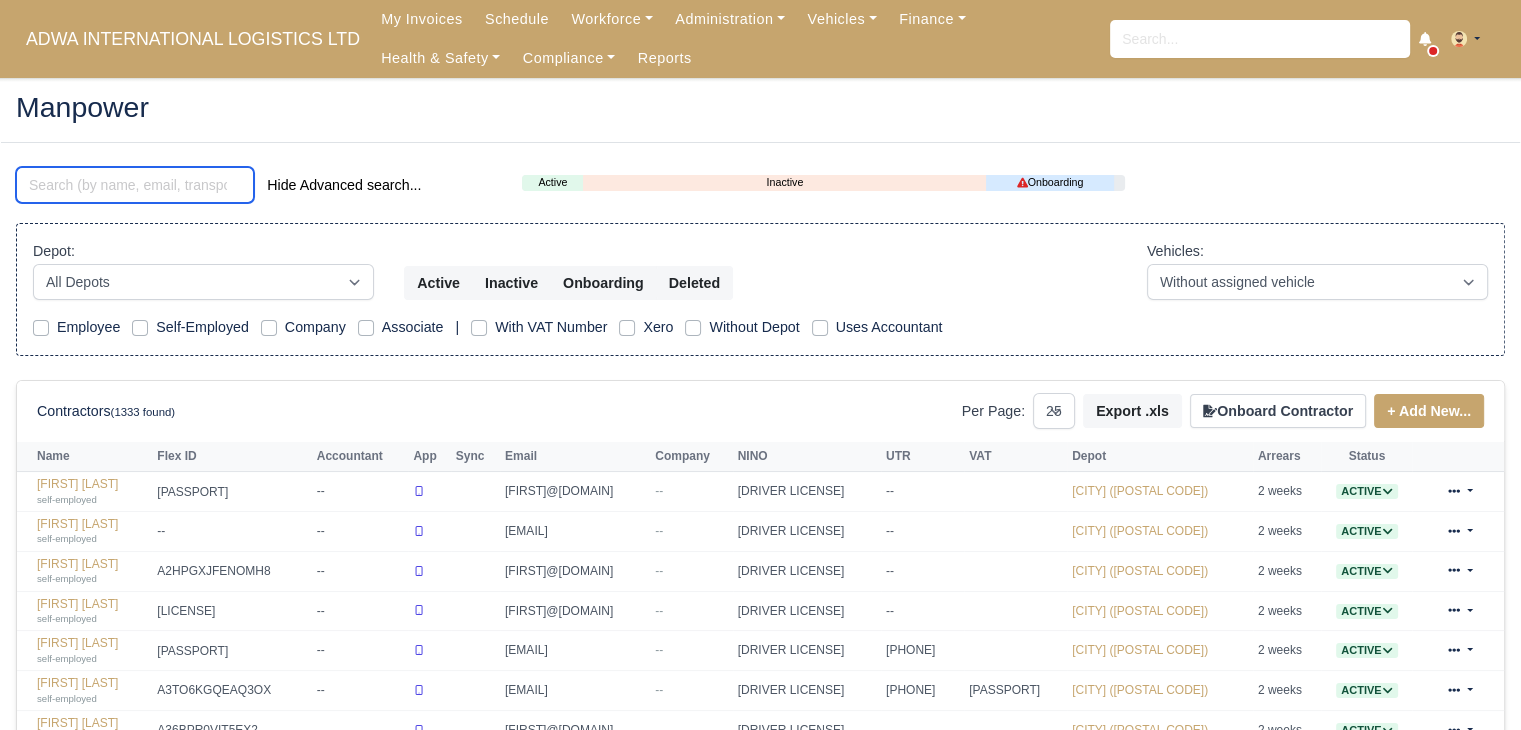 click at bounding box center (135, 185) 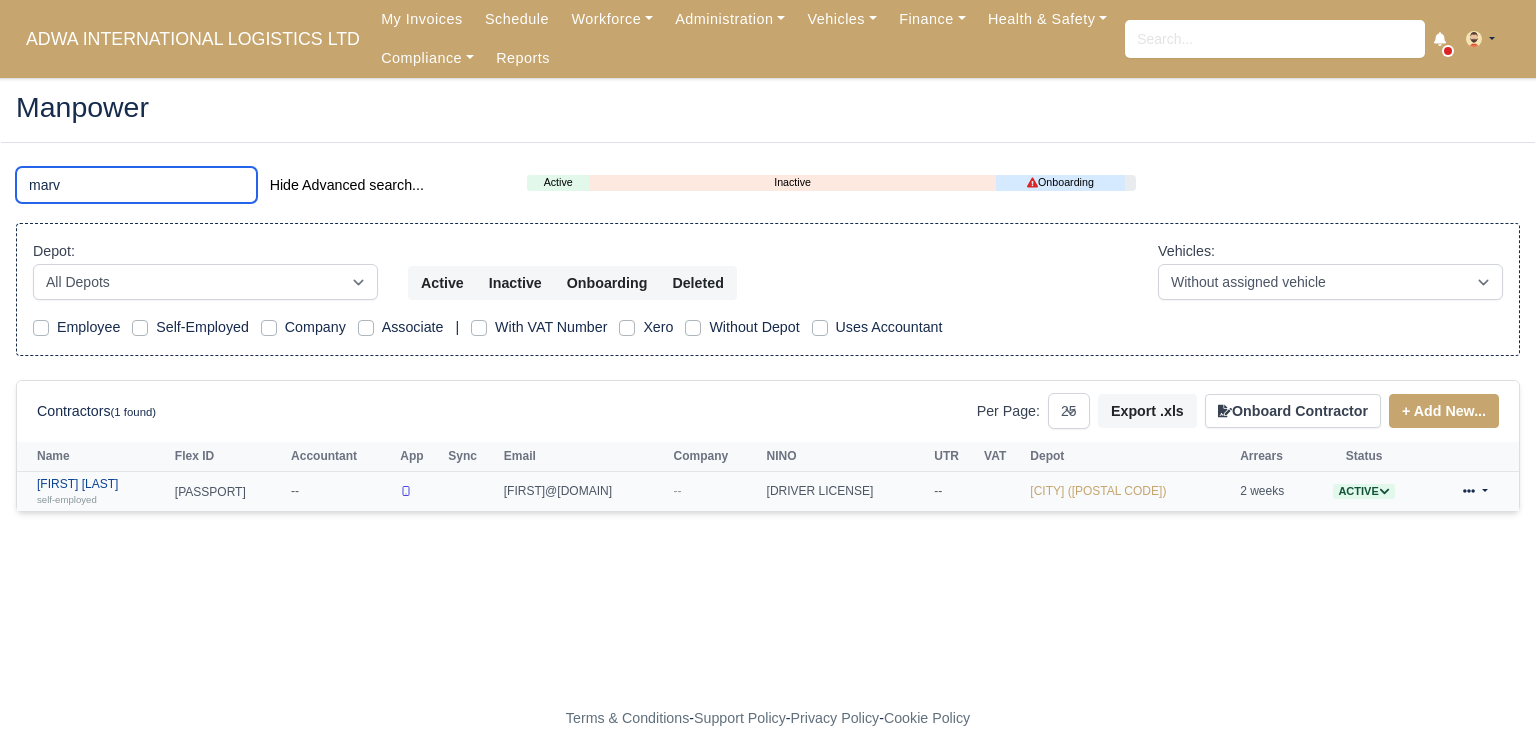 type on "marv" 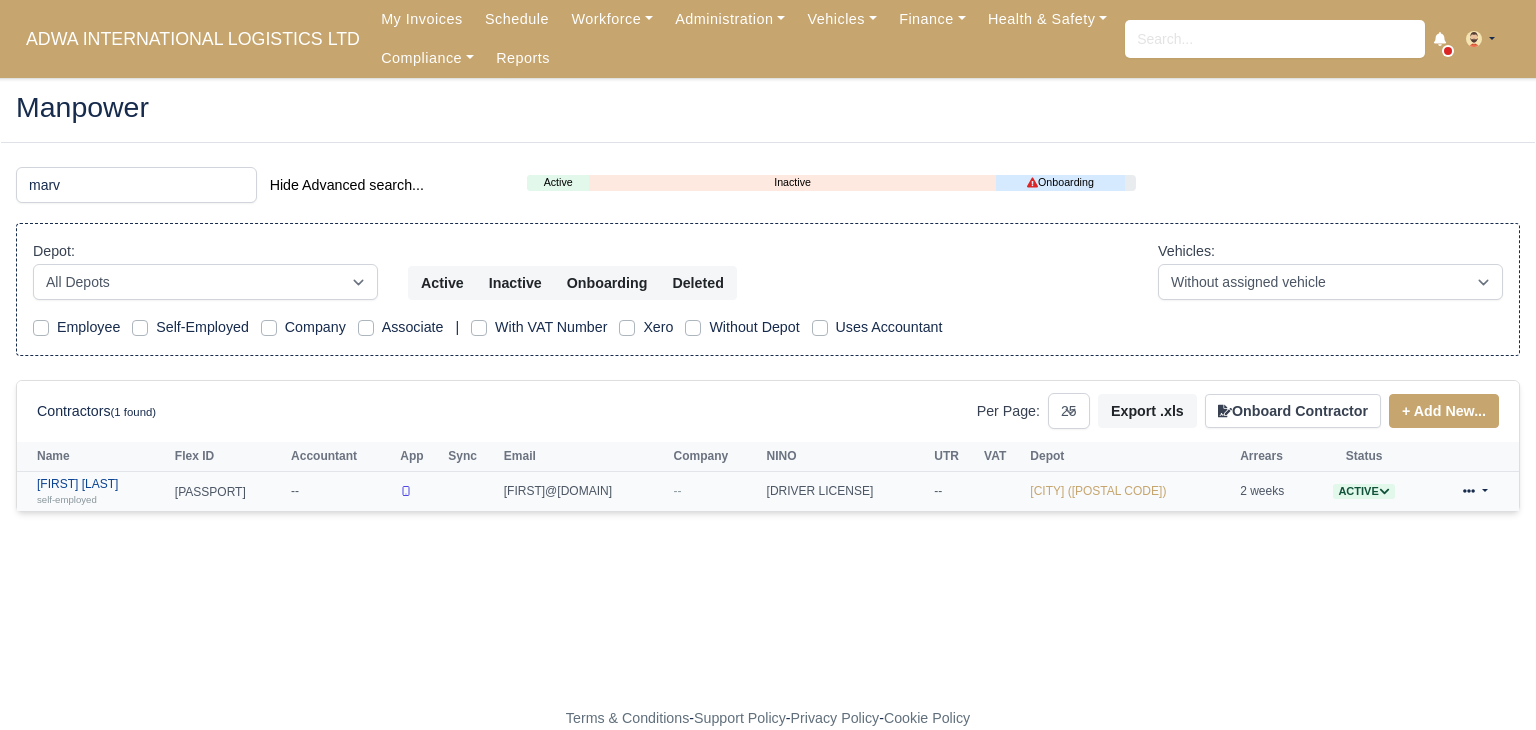 click on "Marvin Adegbesan
self-employed" at bounding box center [101, 491] 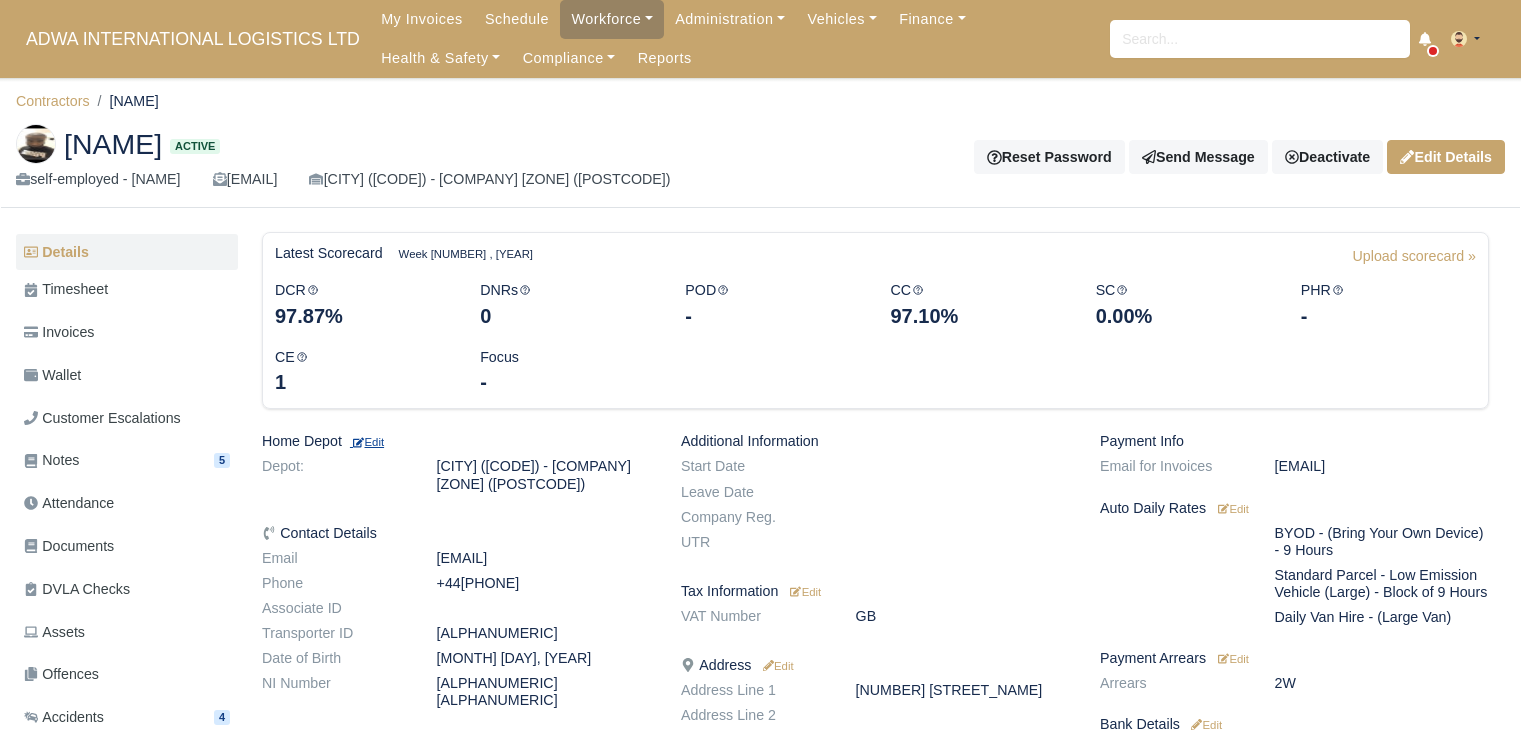 scroll, scrollTop: 0, scrollLeft: 0, axis: both 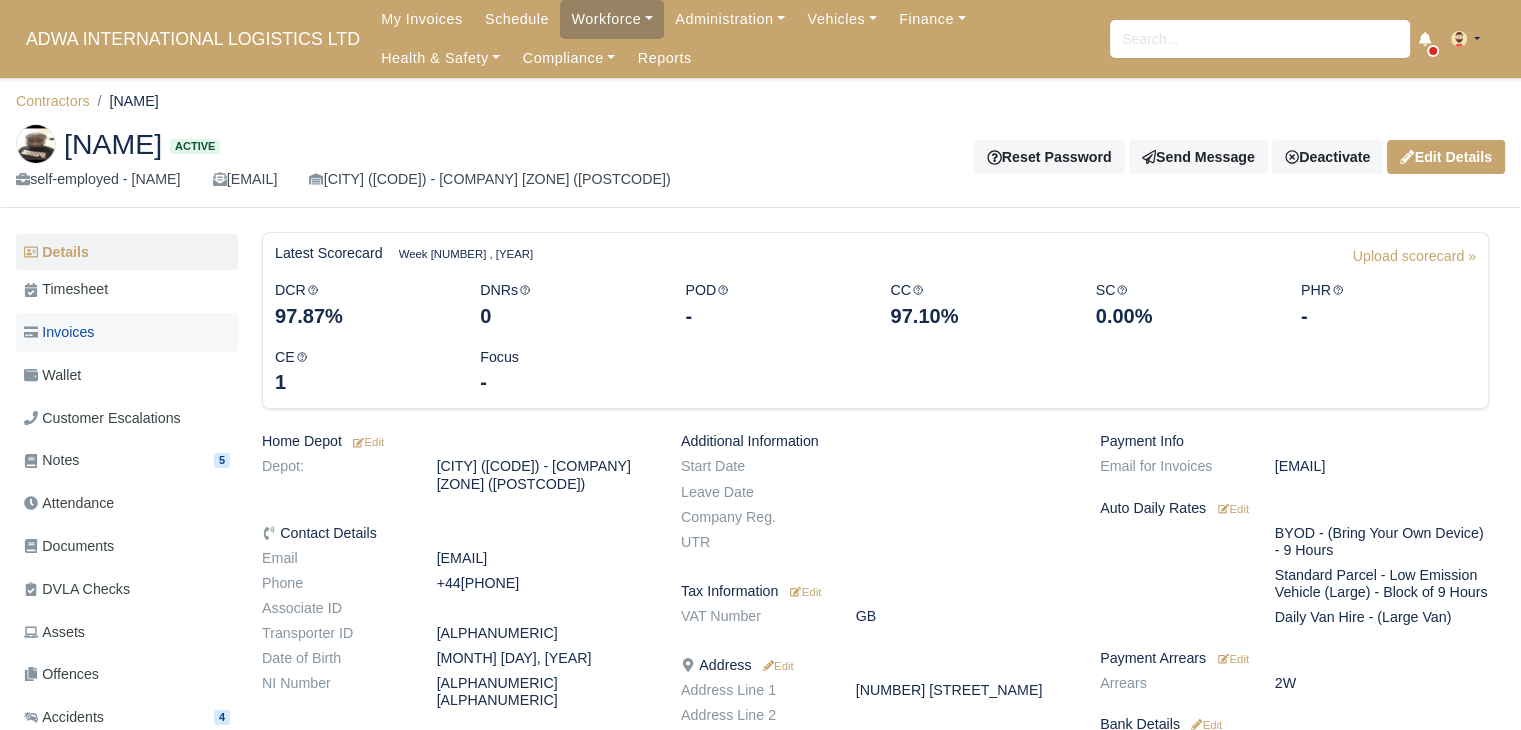 click on "Invoices" at bounding box center [127, 332] 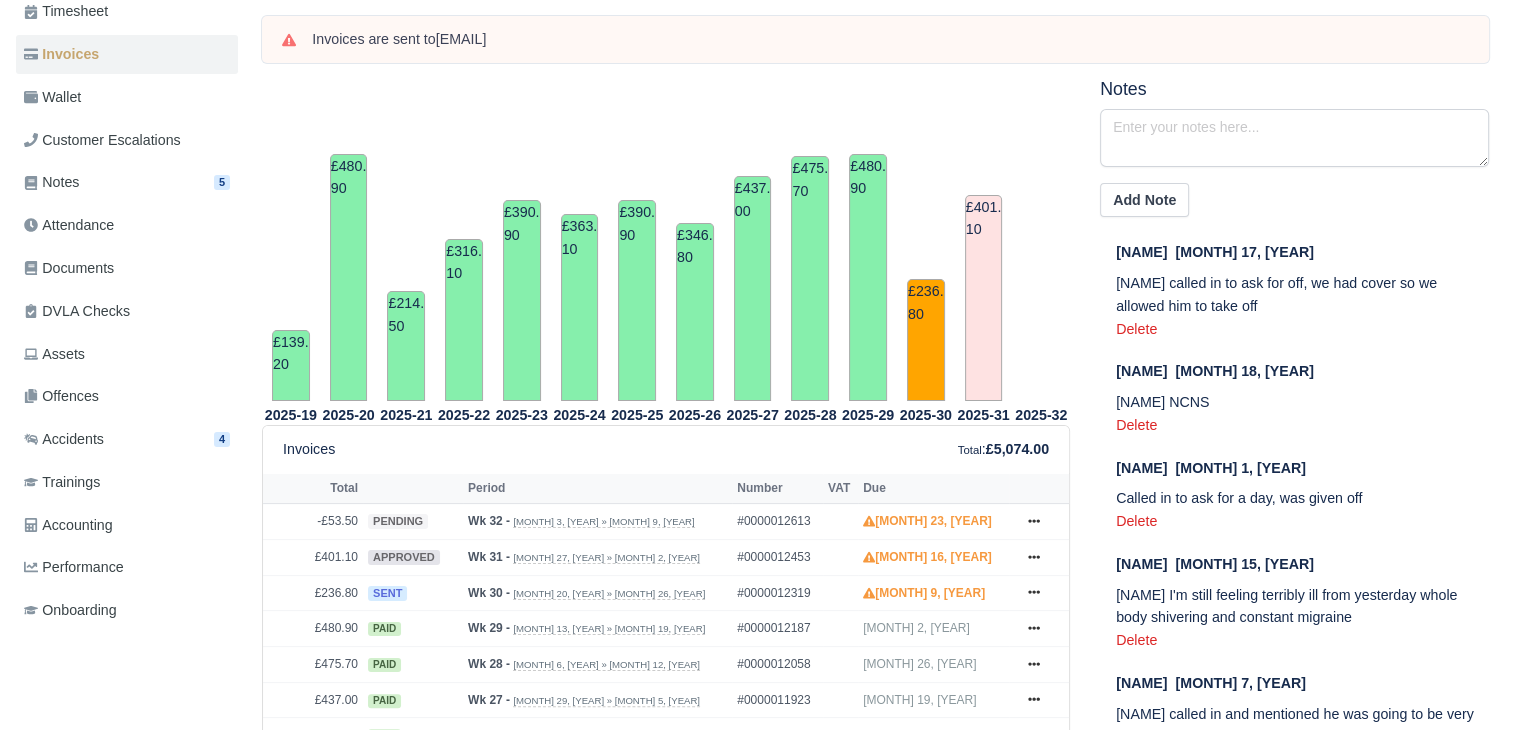scroll, scrollTop: 200, scrollLeft: 0, axis: vertical 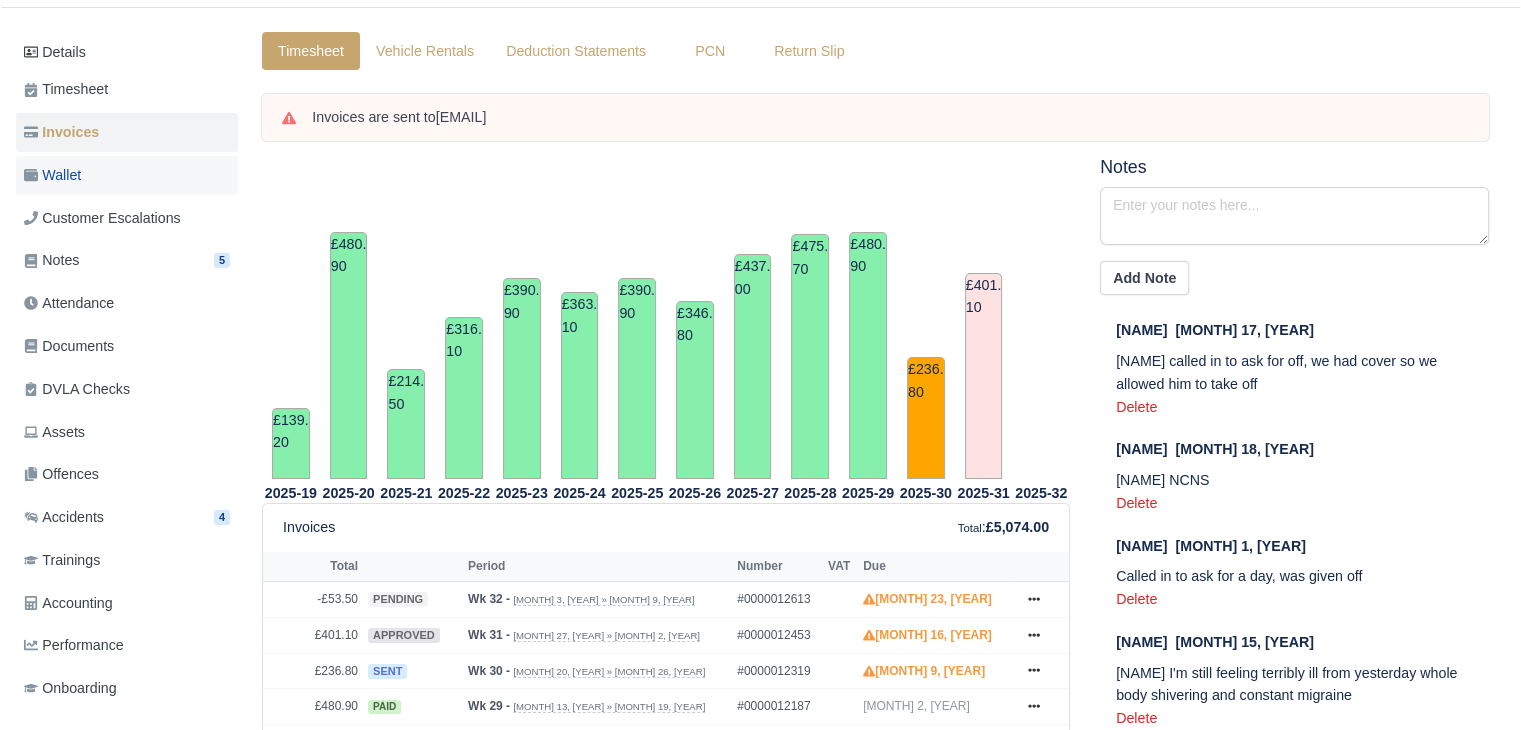 click on "Wallet" at bounding box center [127, 175] 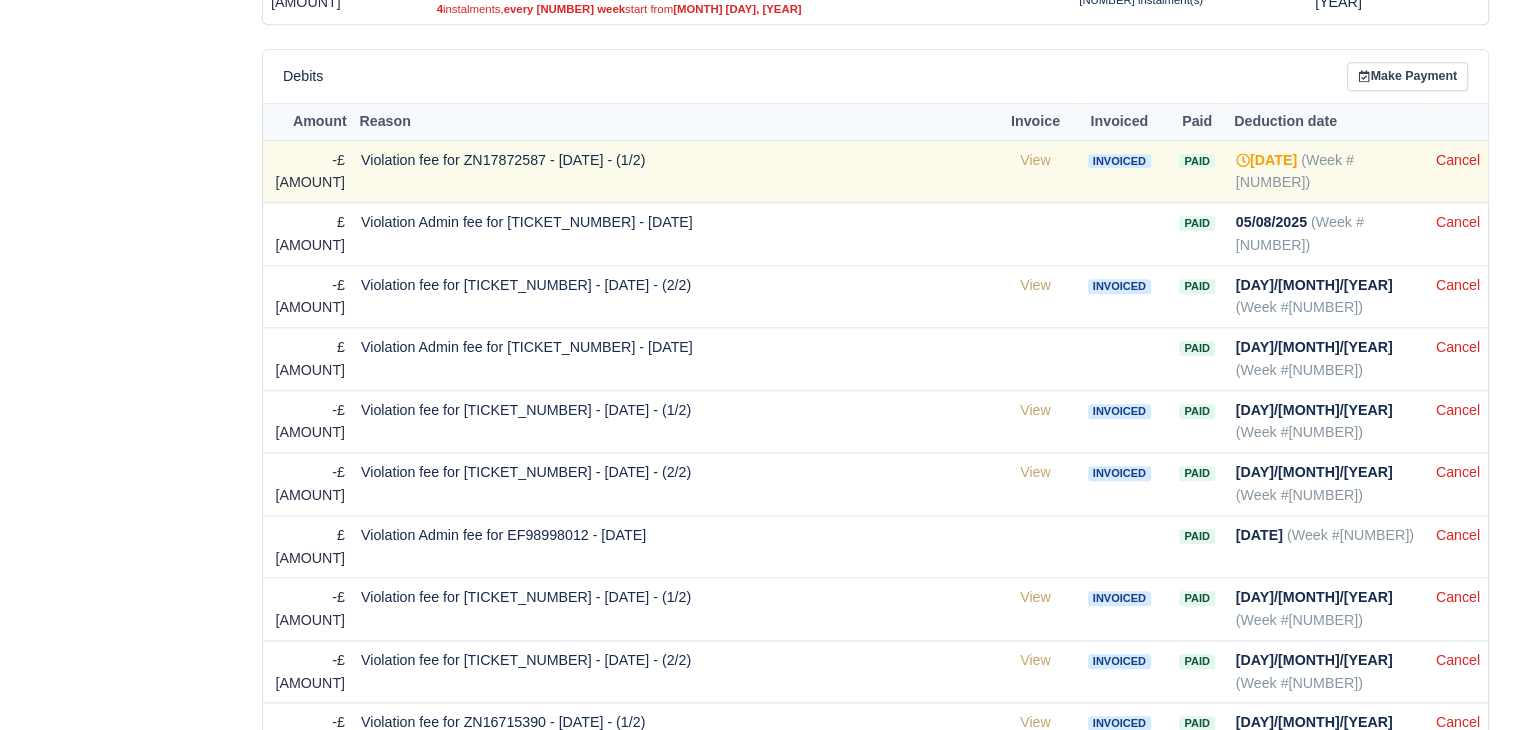 scroll, scrollTop: 2000, scrollLeft: 0, axis: vertical 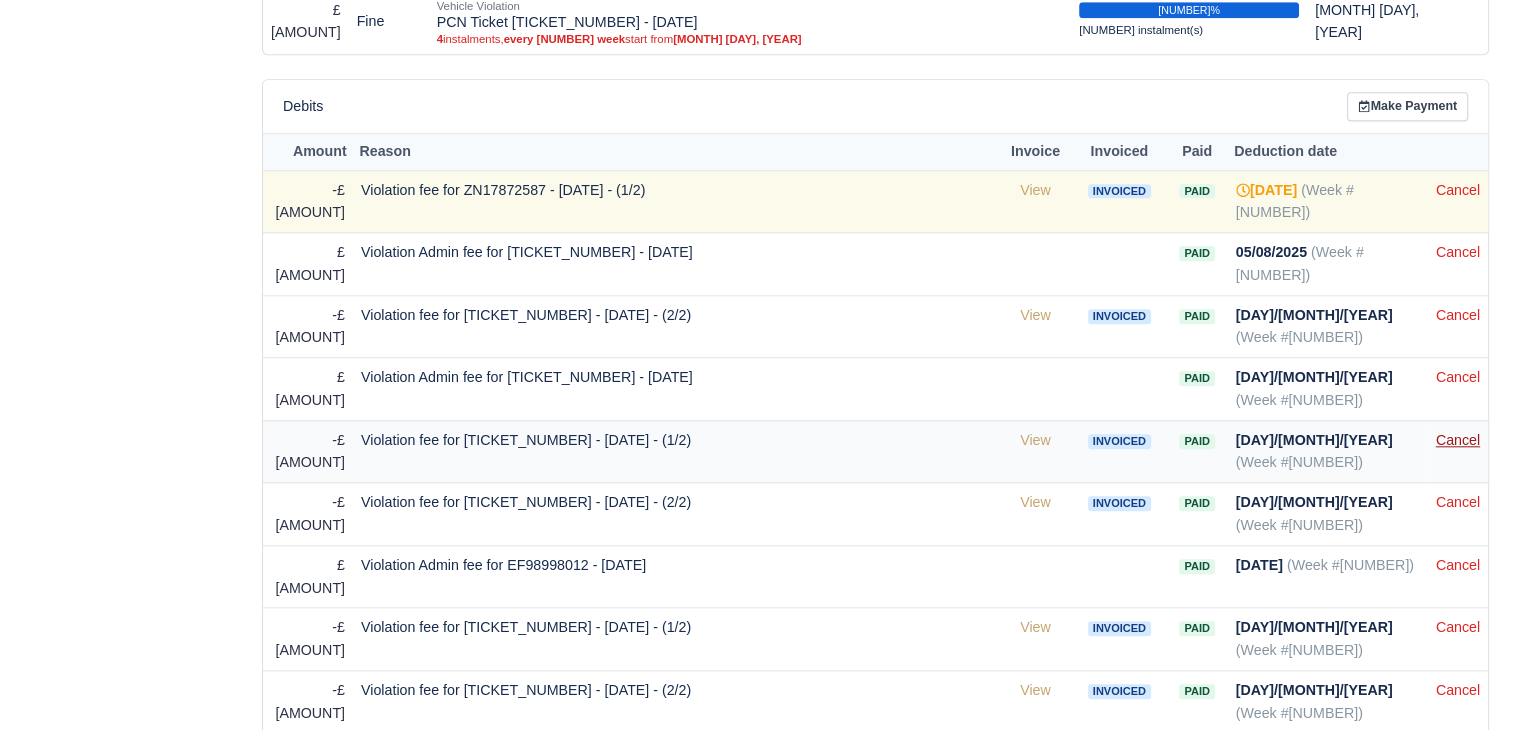 click on "Cancel" at bounding box center [1458, 440] 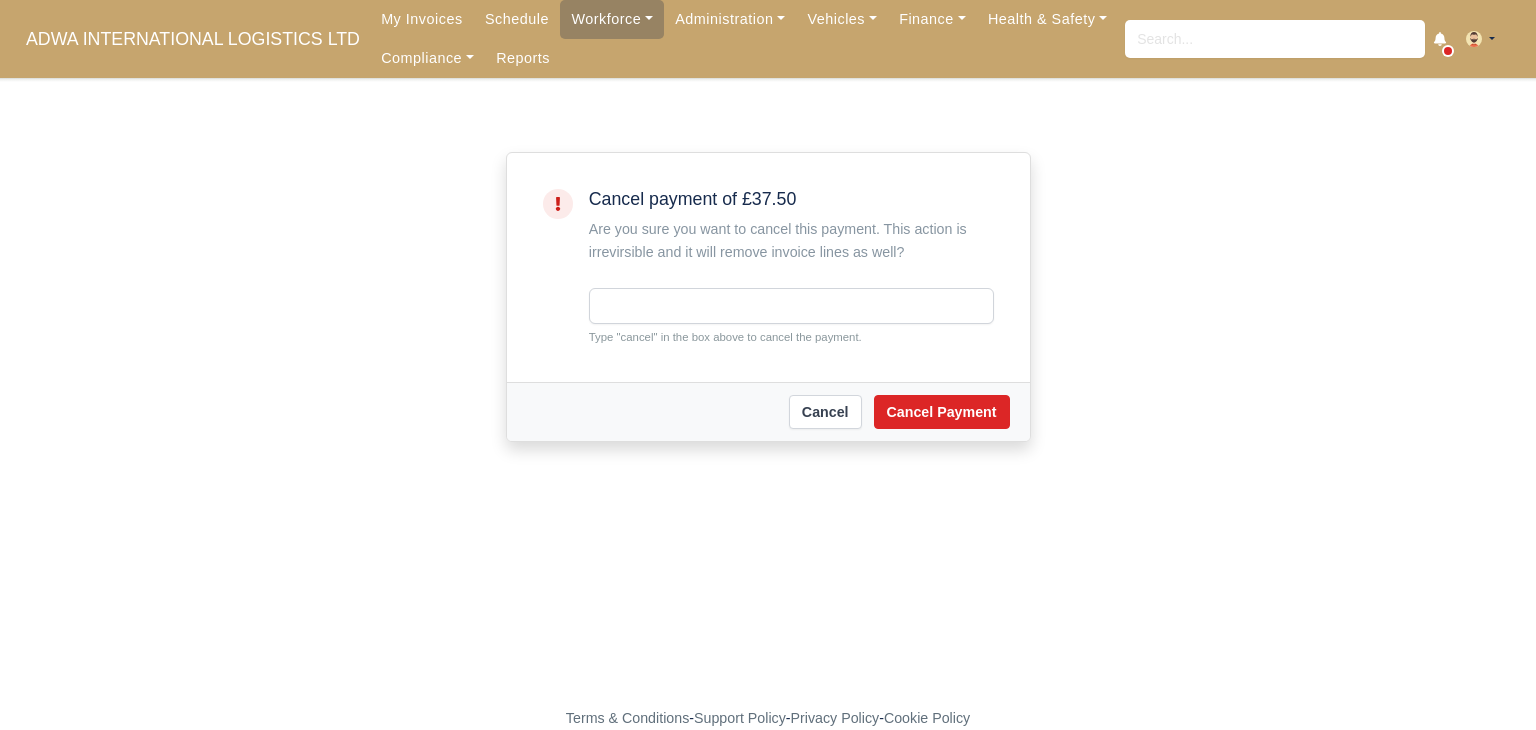 scroll, scrollTop: 0, scrollLeft: 0, axis: both 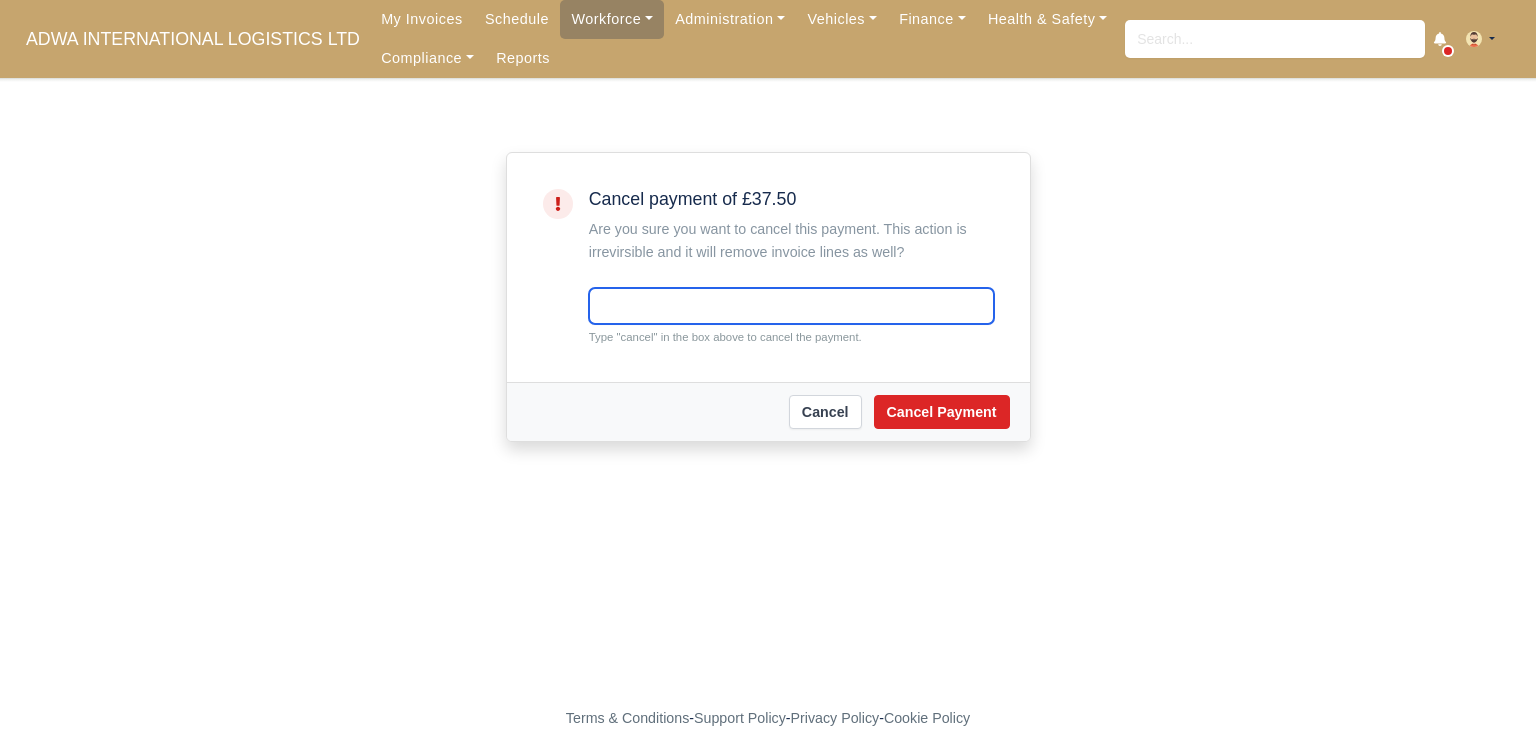 click at bounding box center [791, 306] 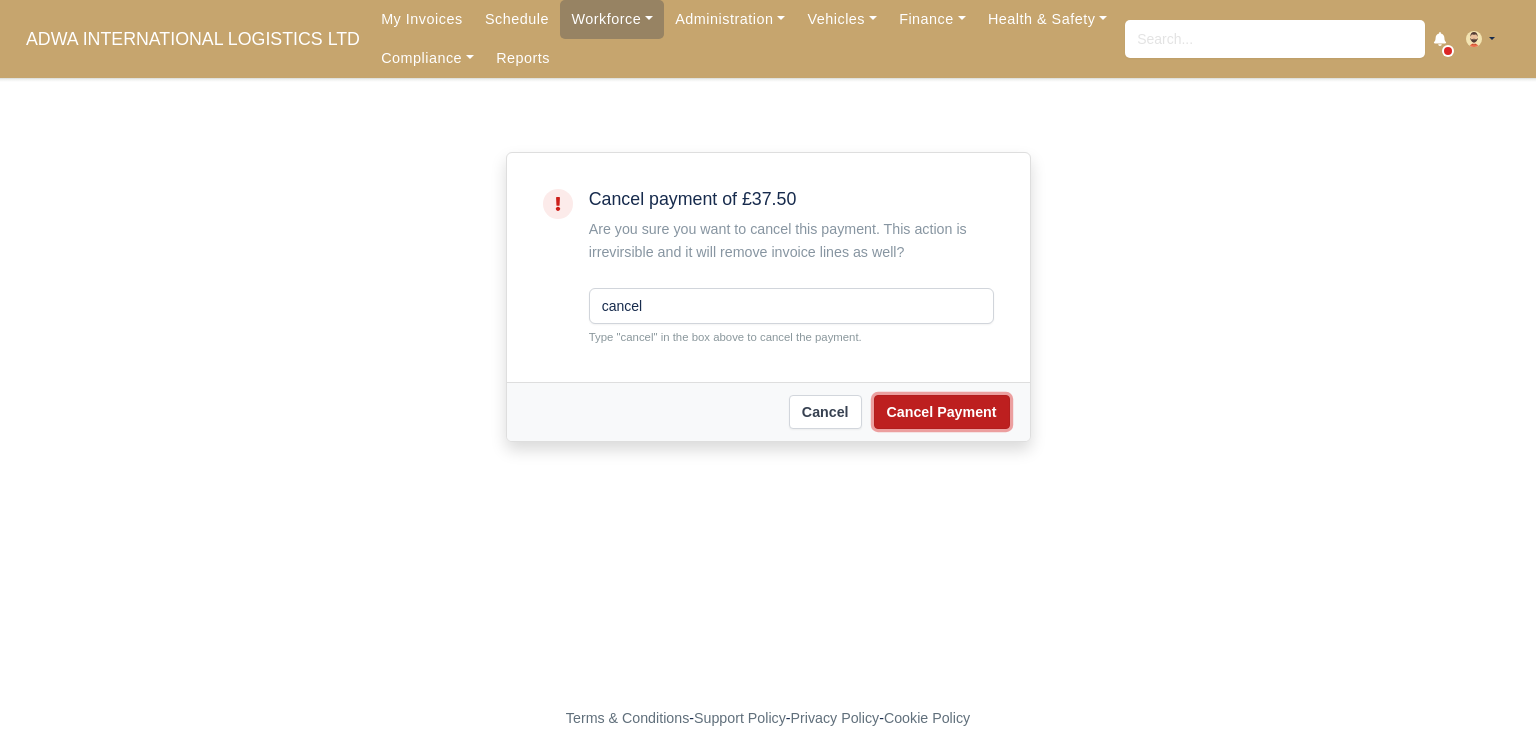 click on "Cancel Payment" at bounding box center (942, 412) 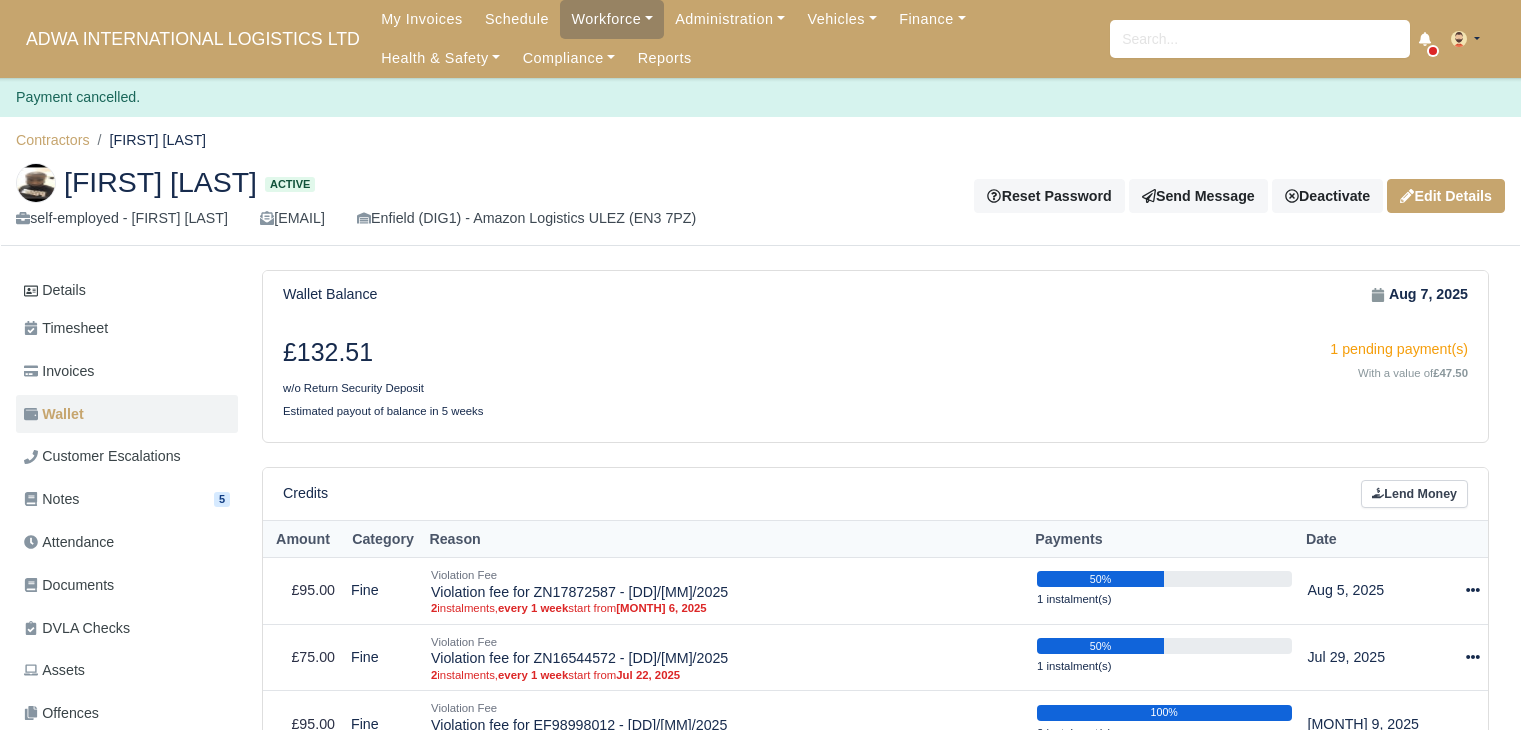 scroll, scrollTop: 0, scrollLeft: 0, axis: both 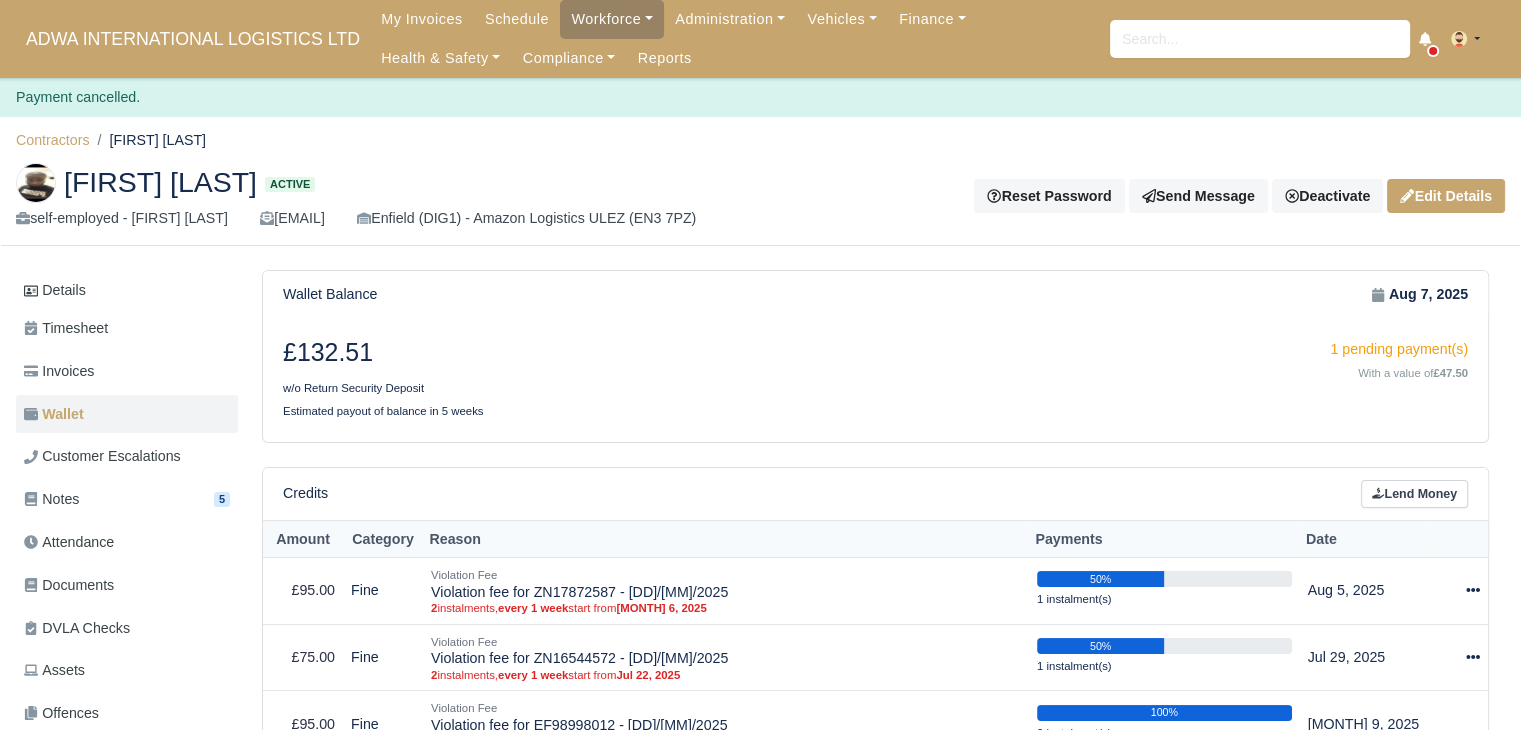 click on "£[PRICE]
w/o Return Security Deposit
[NUMBER] pending payment(s)
With a value of  £[PRICE]
Estimated payout of balance in 5 weeks" at bounding box center (875, 379) 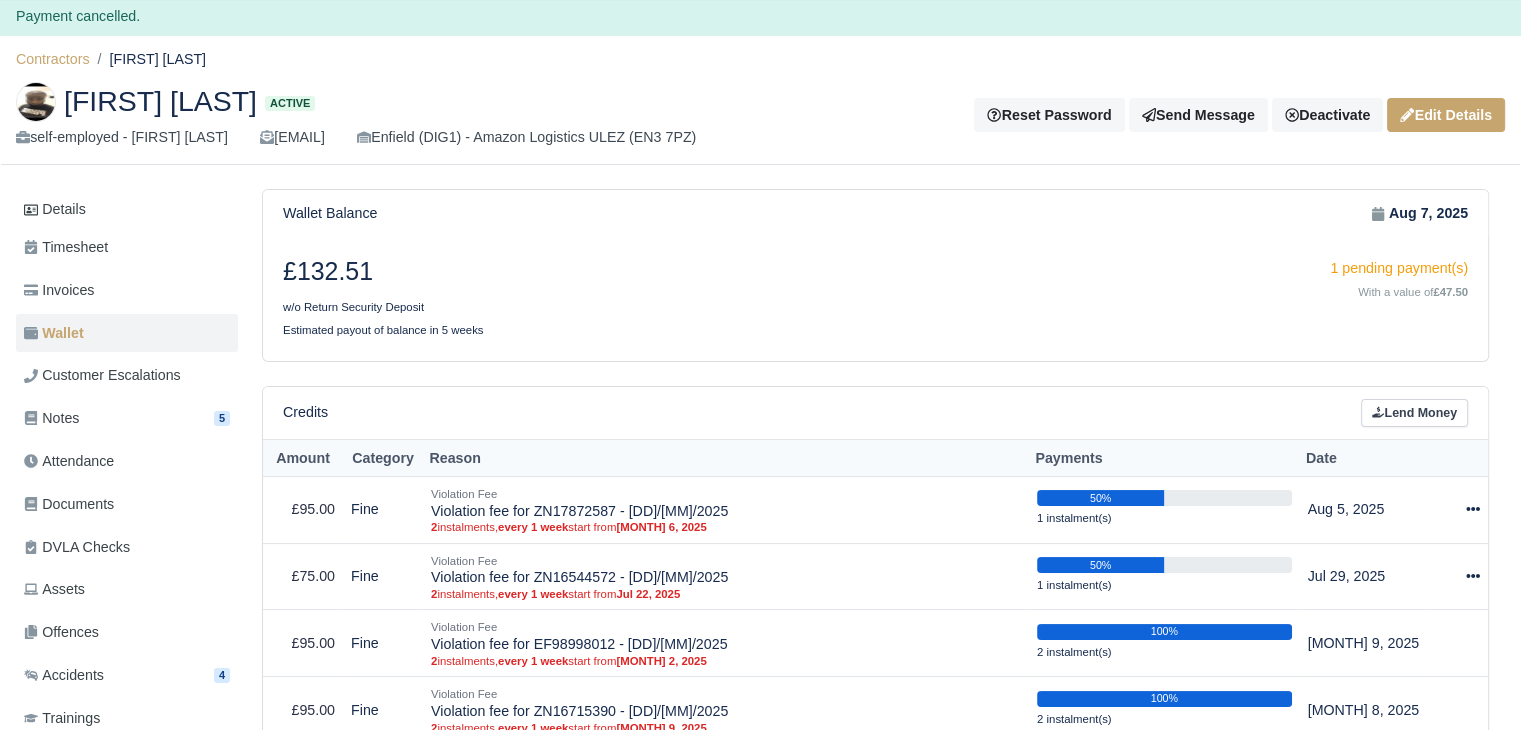 scroll, scrollTop: 0, scrollLeft: 0, axis: both 